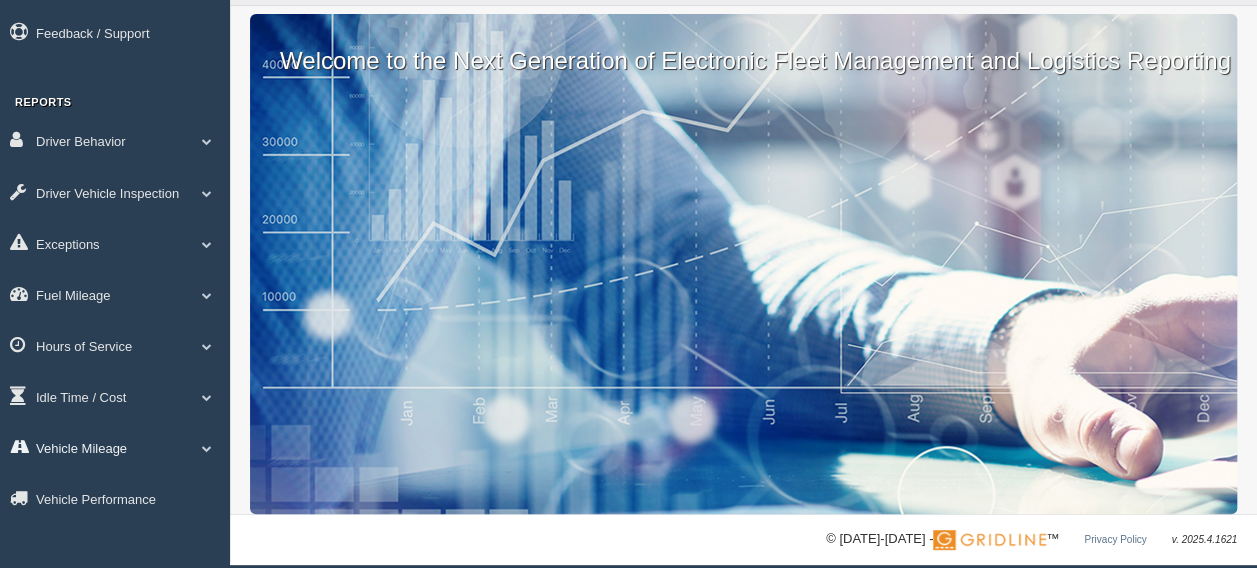 scroll, scrollTop: 118, scrollLeft: 0, axis: vertical 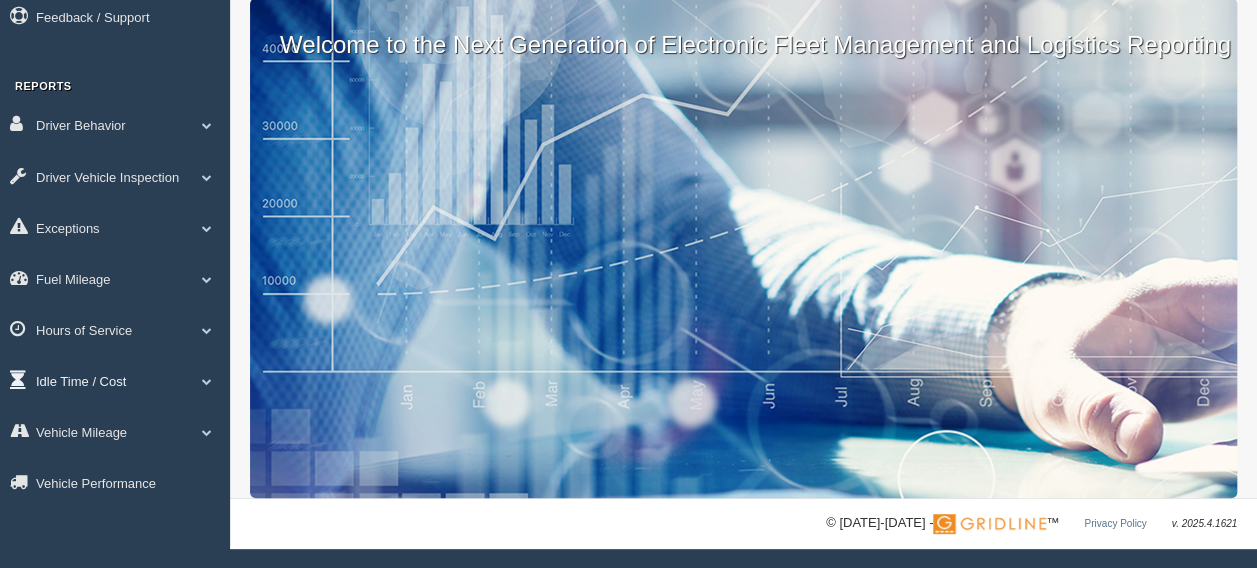 click on "Idle Time / Cost" at bounding box center (115, 380) 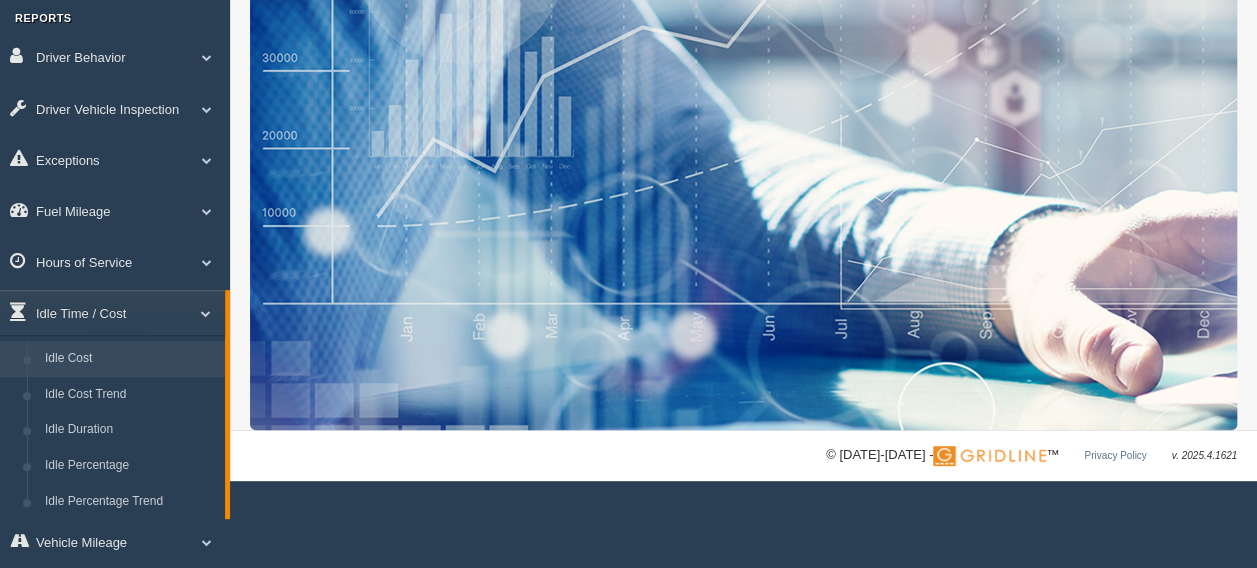 scroll, scrollTop: 218, scrollLeft: 0, axis: vertical 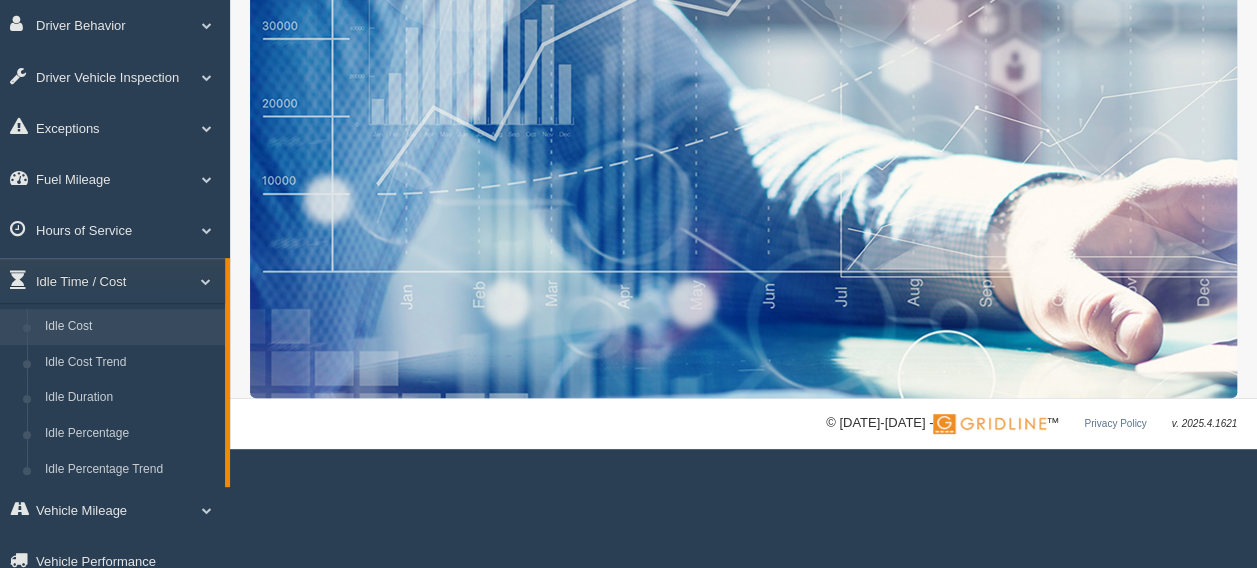 click on "Idle Cost" at bounding box center [130, 327] 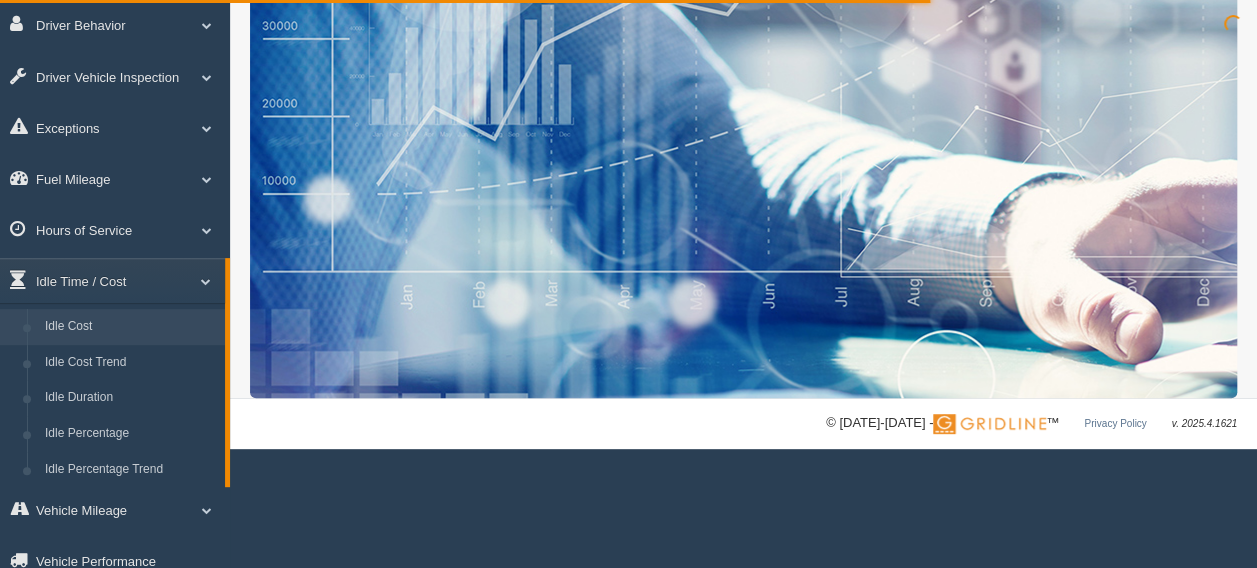 click on "Idle Cost" at bounding box center (130, 327) 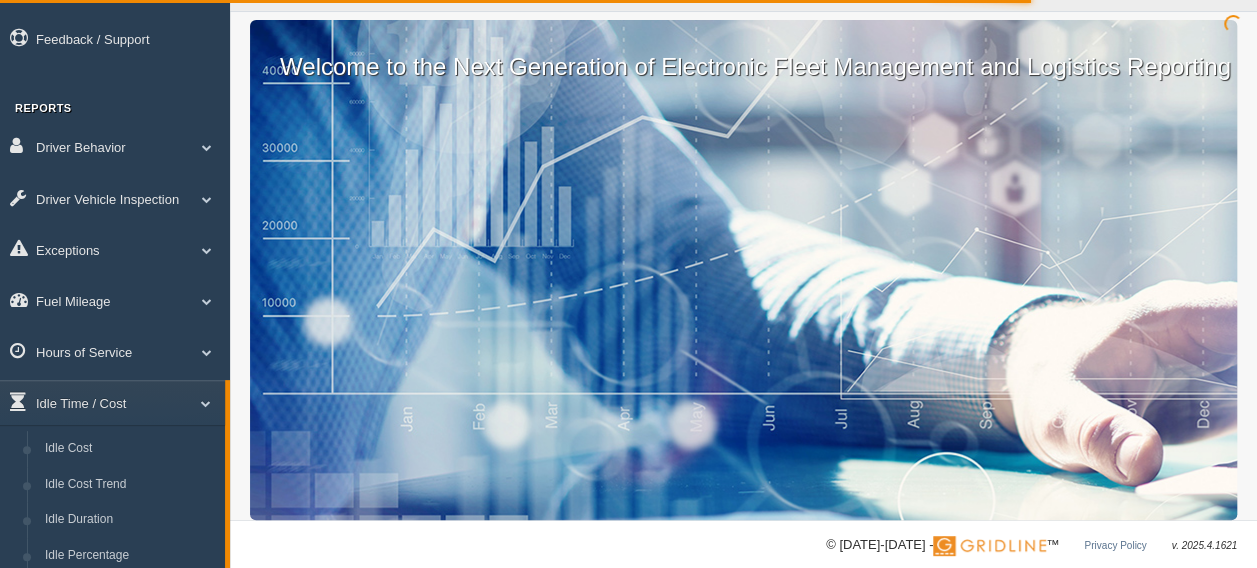 scroll, scrollTop: 0, scrollLeft: 0, axis: both 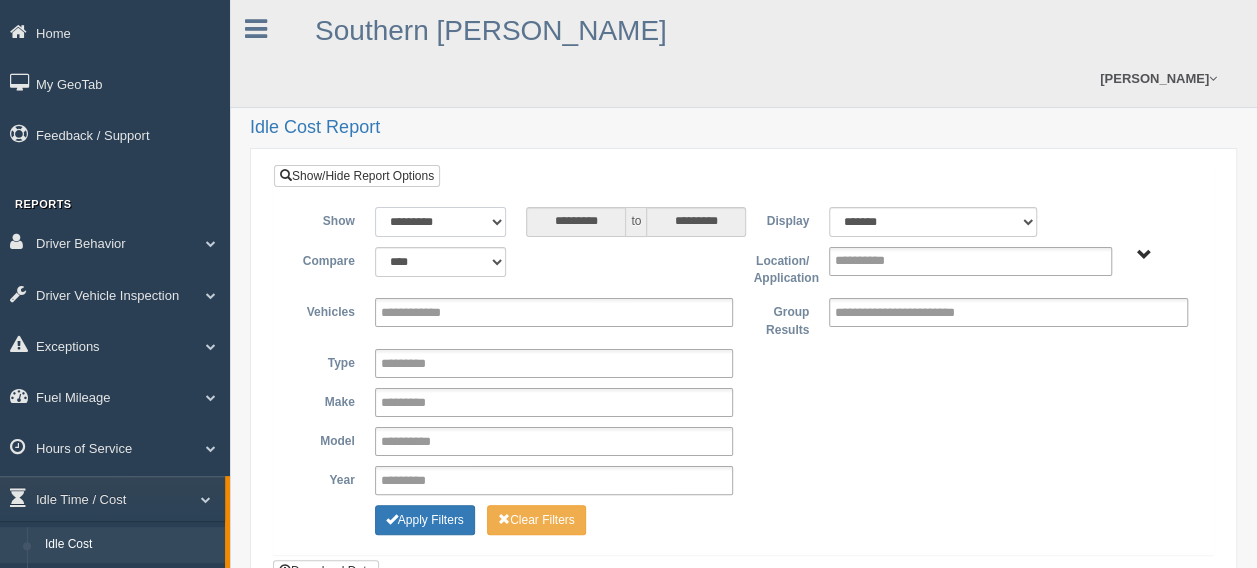 click on "**********" at bounding box center [441, 222] 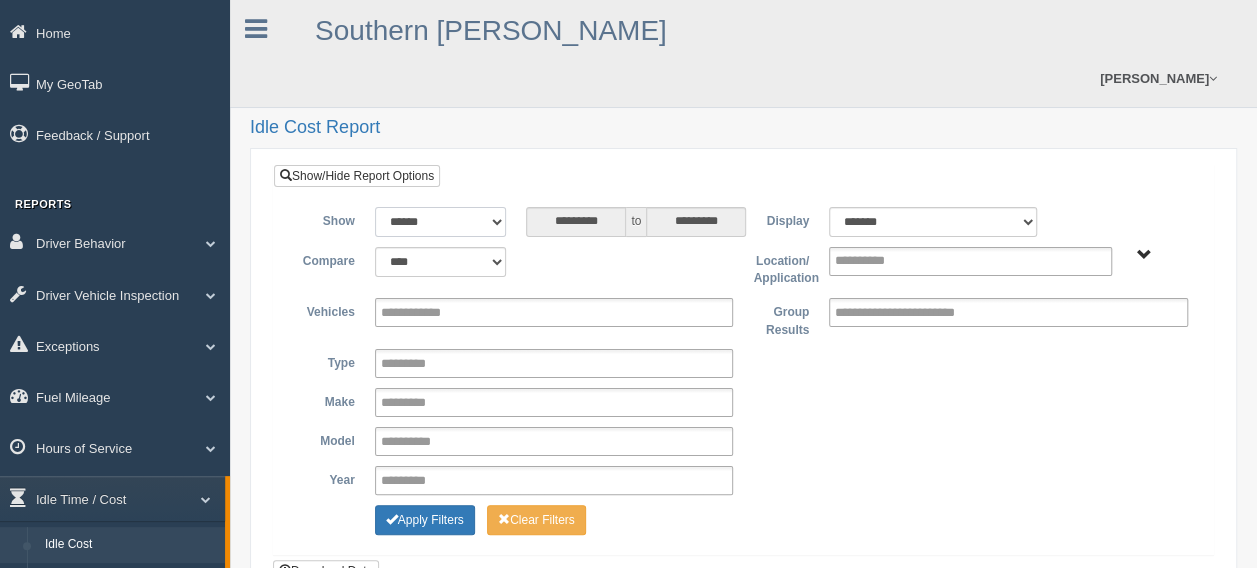 click on "**********" at bounding box center (441, 222) 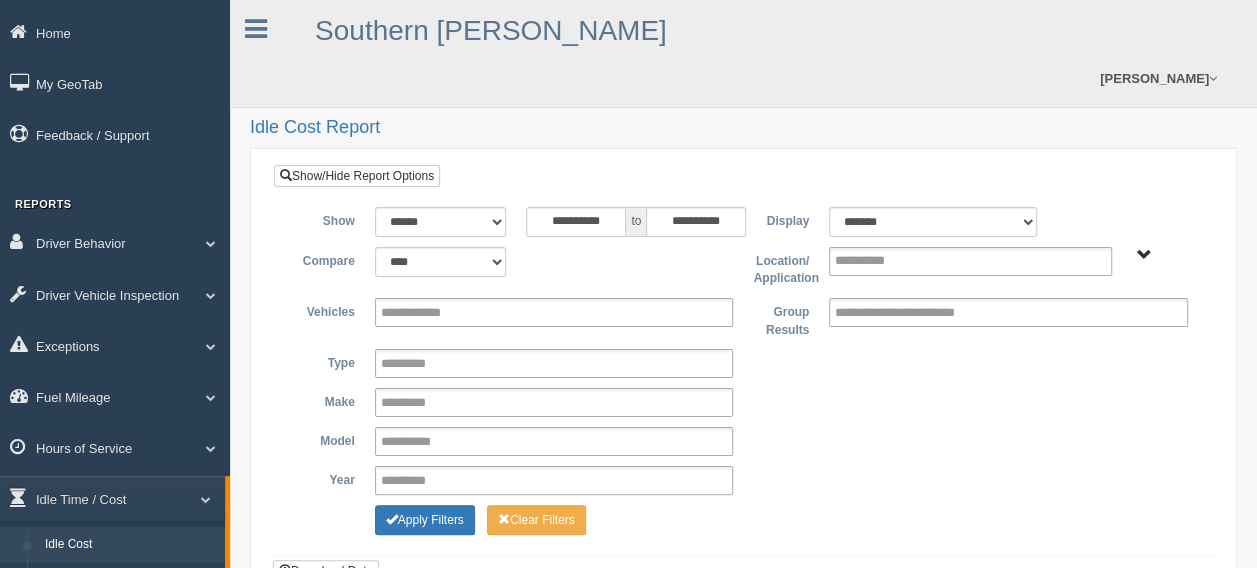 click on "**********" at bounding box center (743, 267) 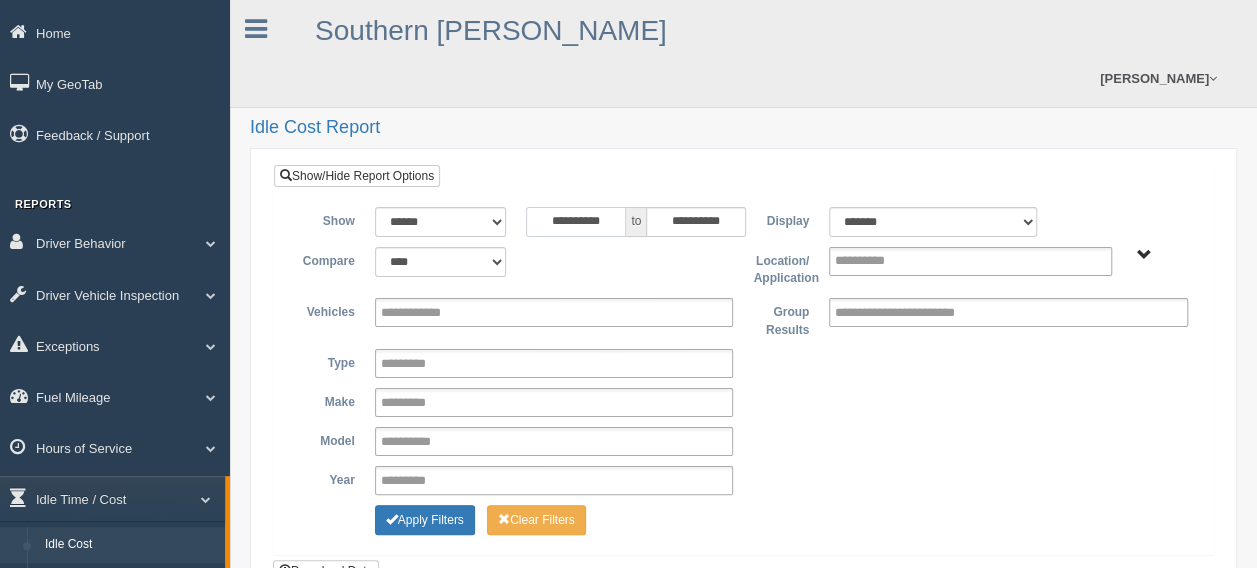 click on "**********" at bounding box center [576, 222] 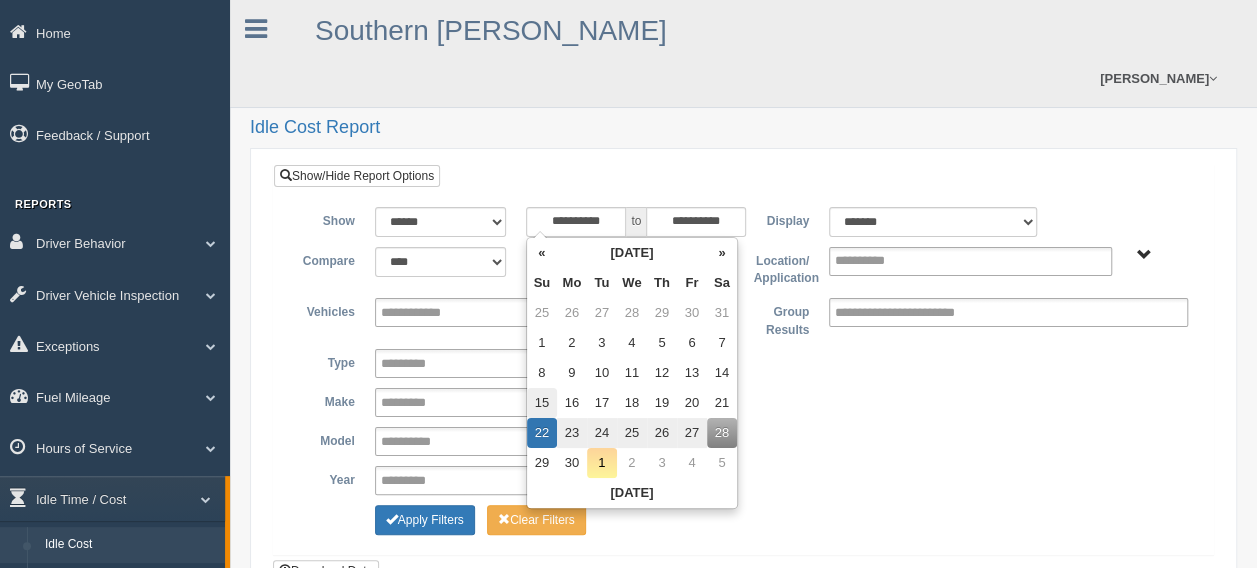 click on "15" at bounding box center [542, 403] 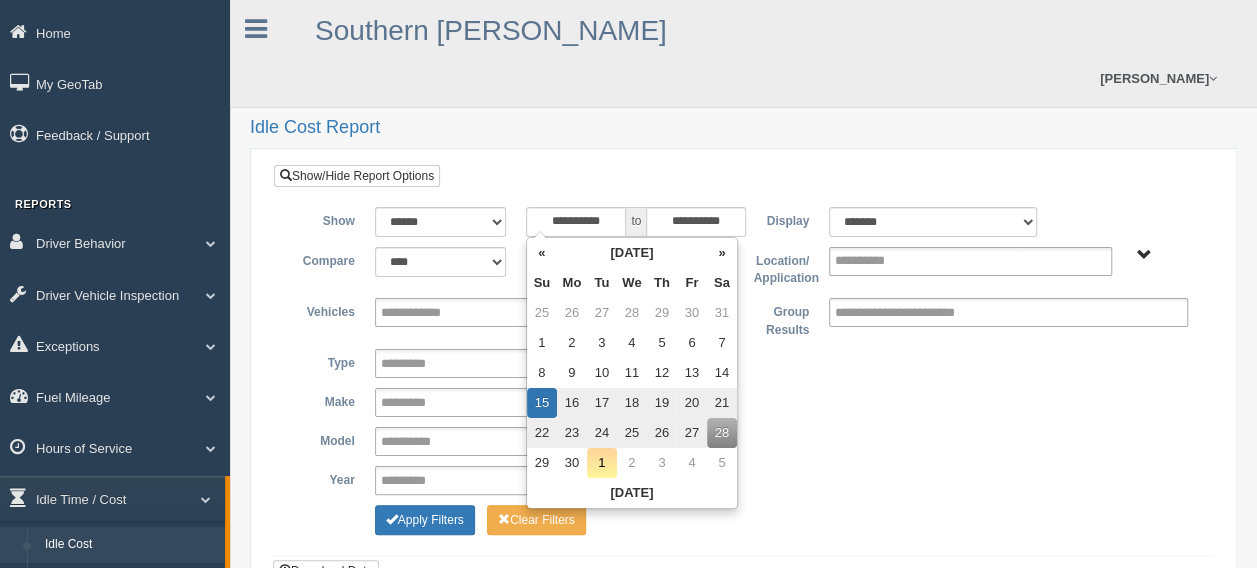 click on "21" at bounding box center [722, 403] 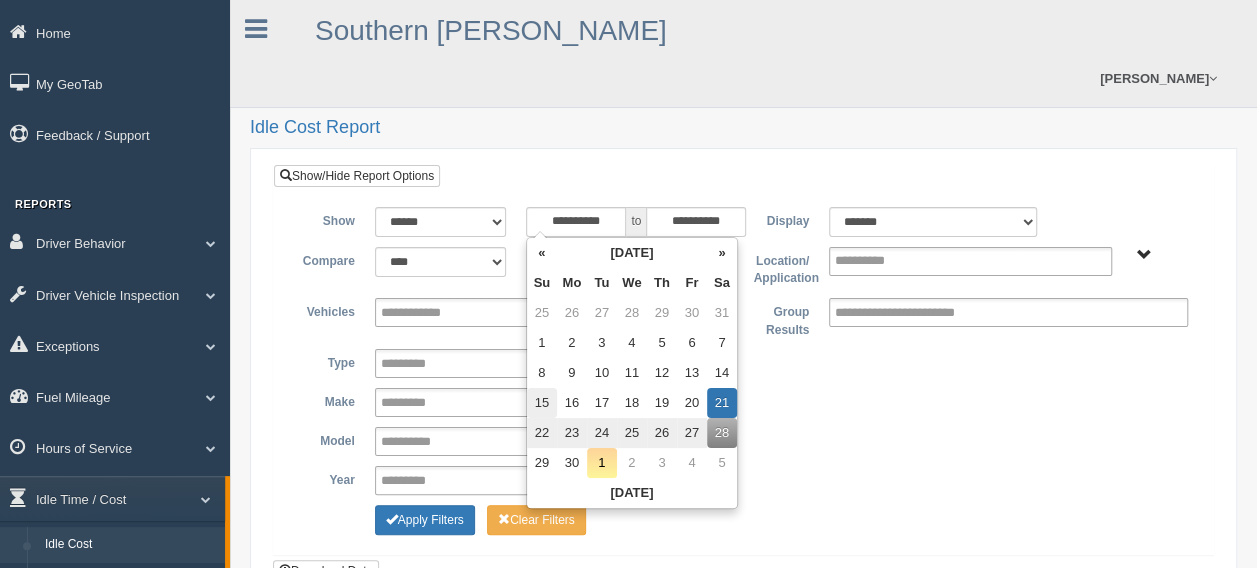 click on "15" at bounding box center [542, 403] 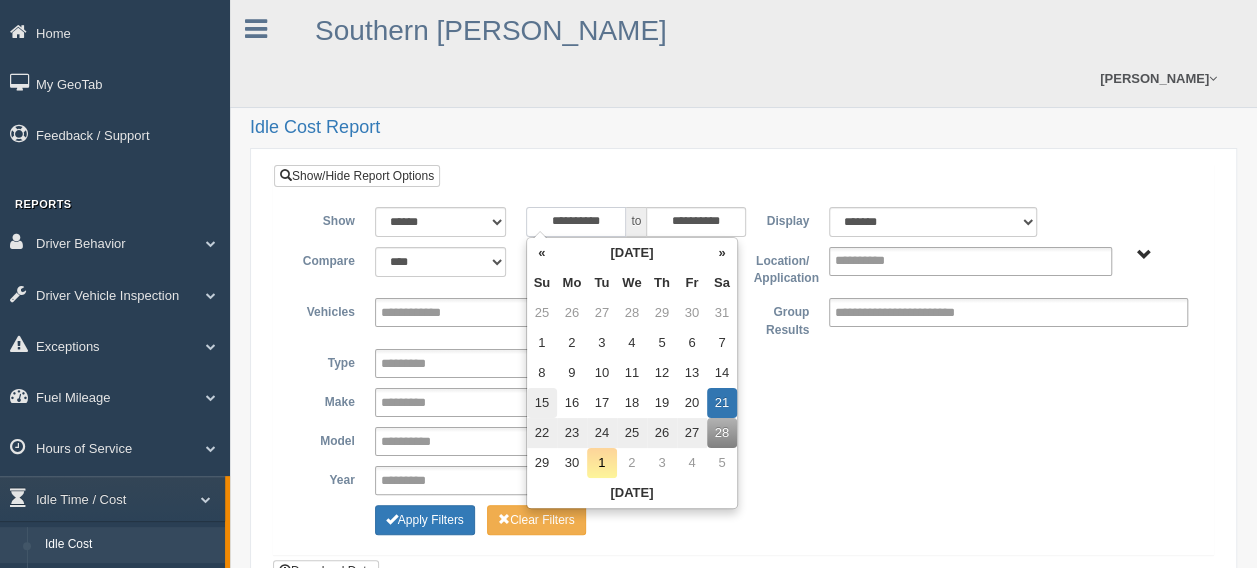 type on "**********" 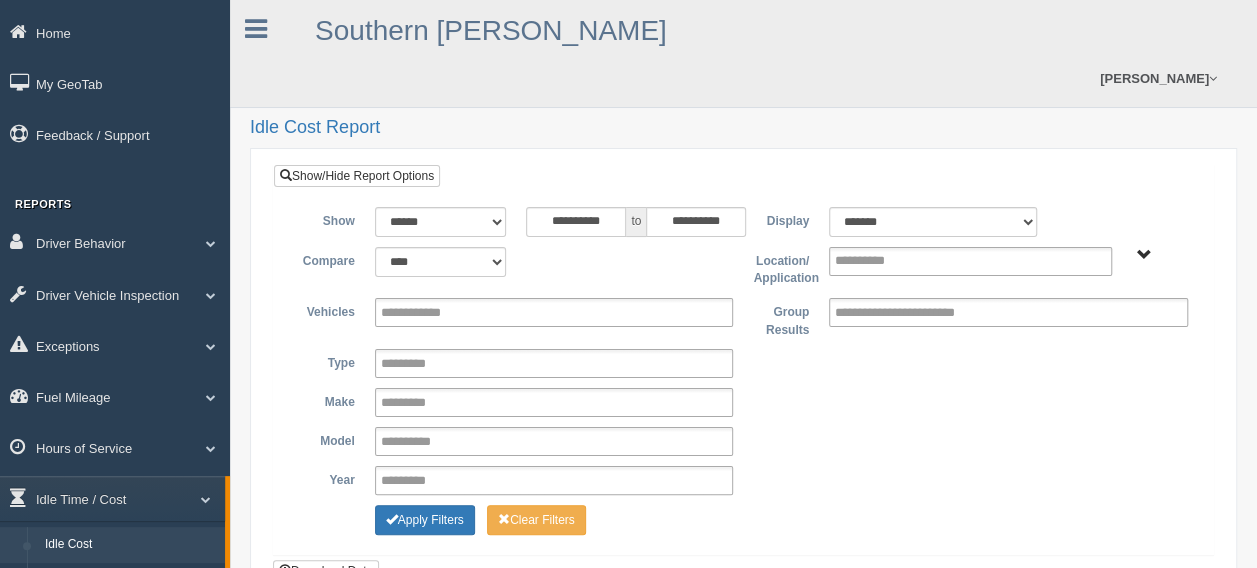 click on "**********" at bounding box center [743, 402] 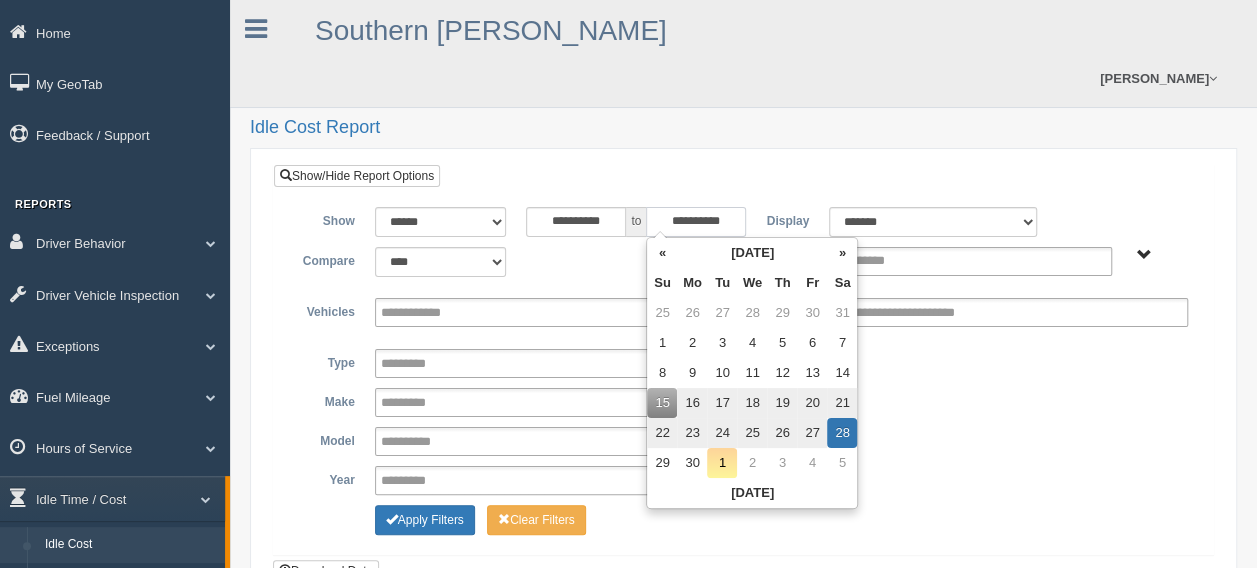 click on "**********" at bounding box center [696, 222] 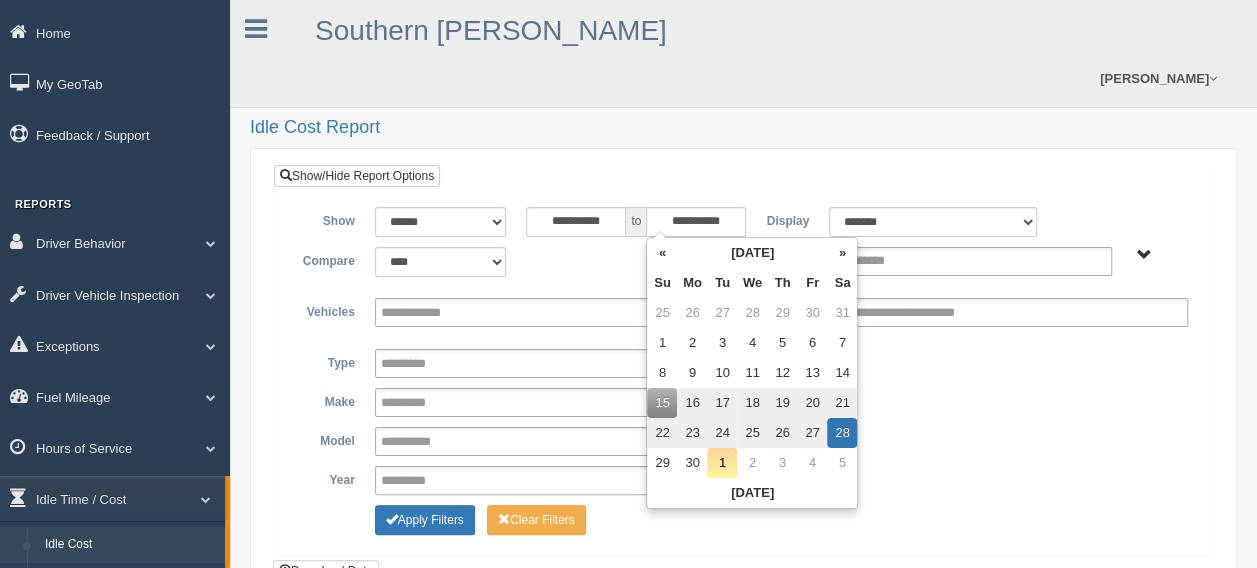 click on "21" at bounding box center (842, 403) 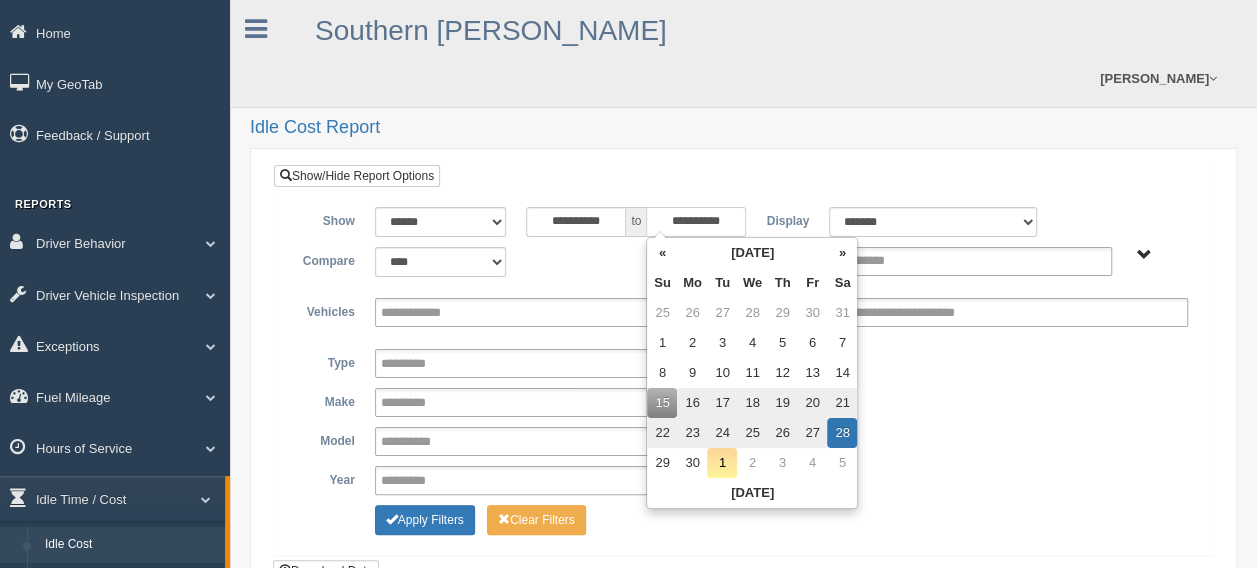type on "**********" 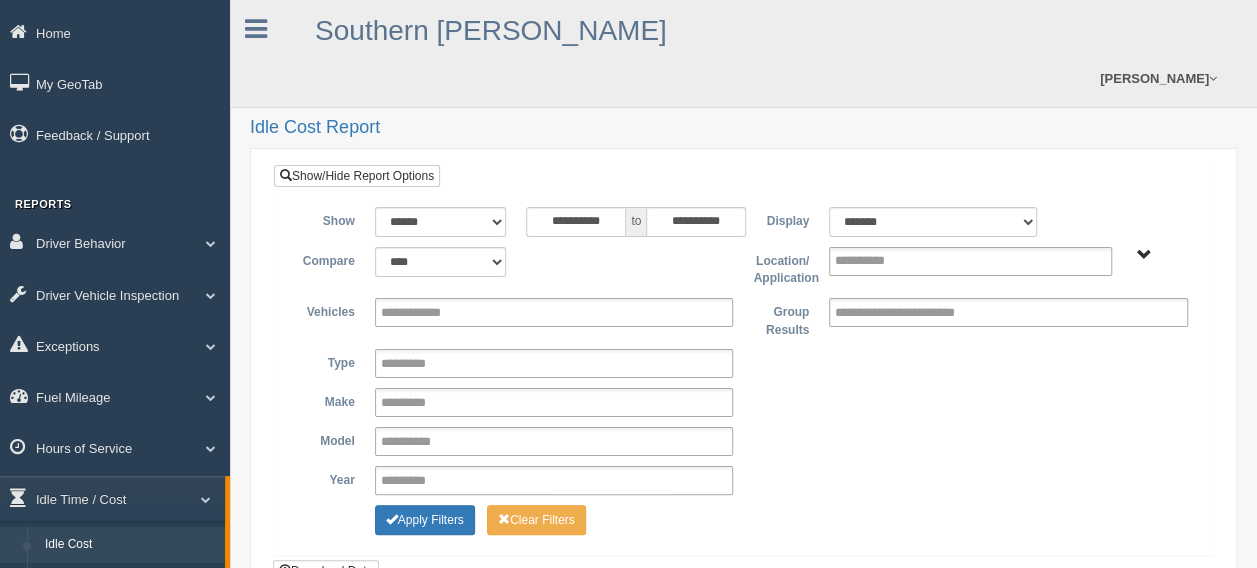 click on "**********" at bounding box center [743, 363] 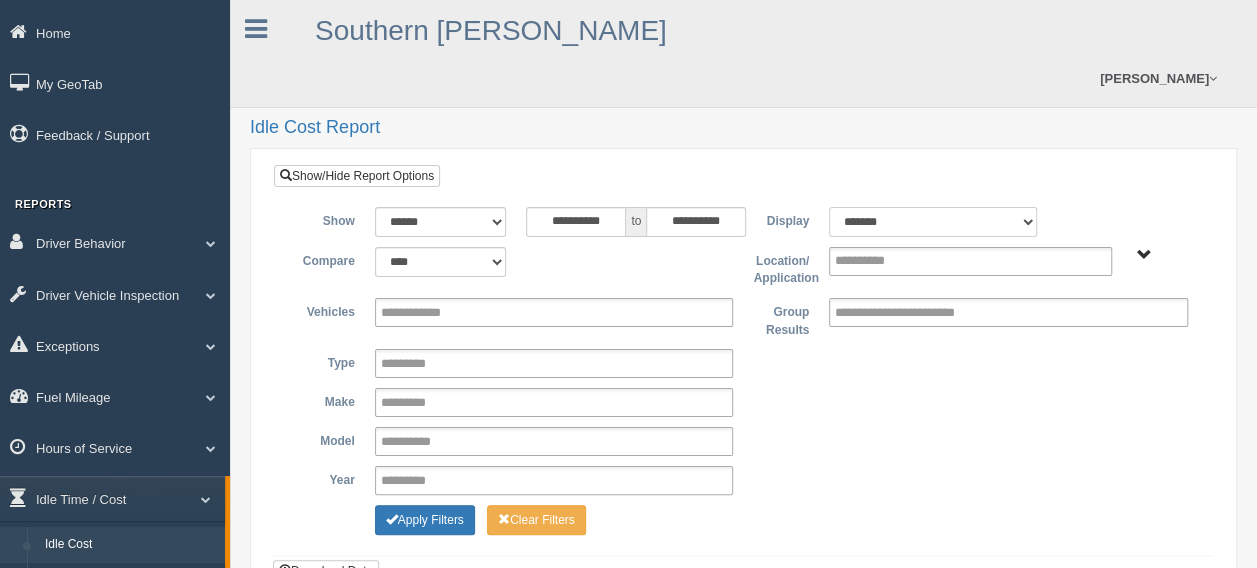 click on "*******
******" at bounding box center (933, 222) 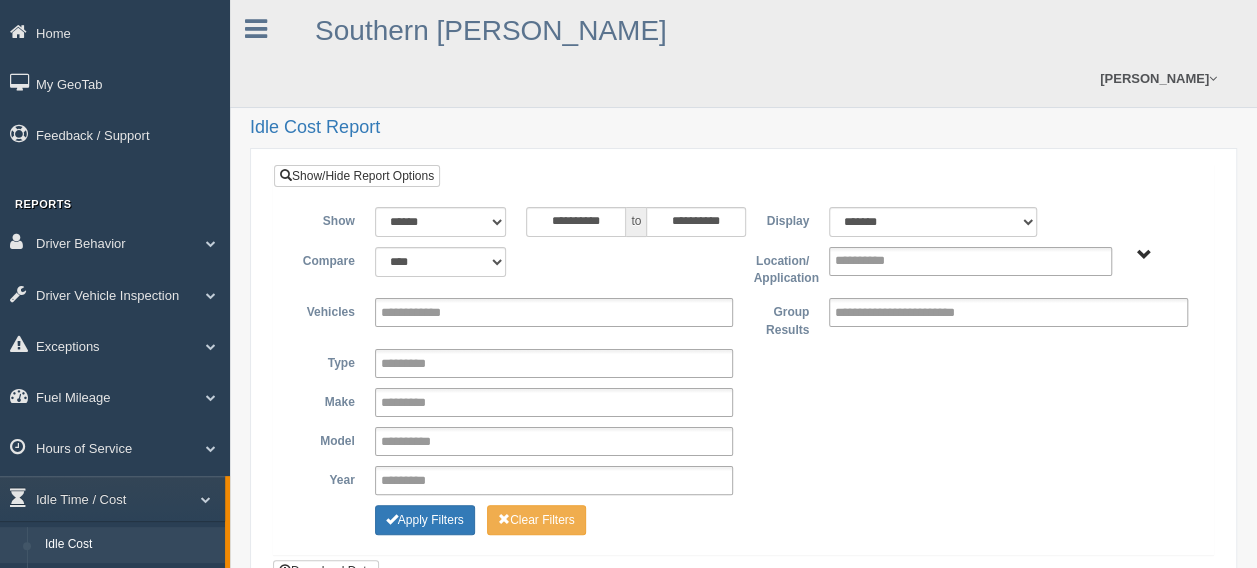 type 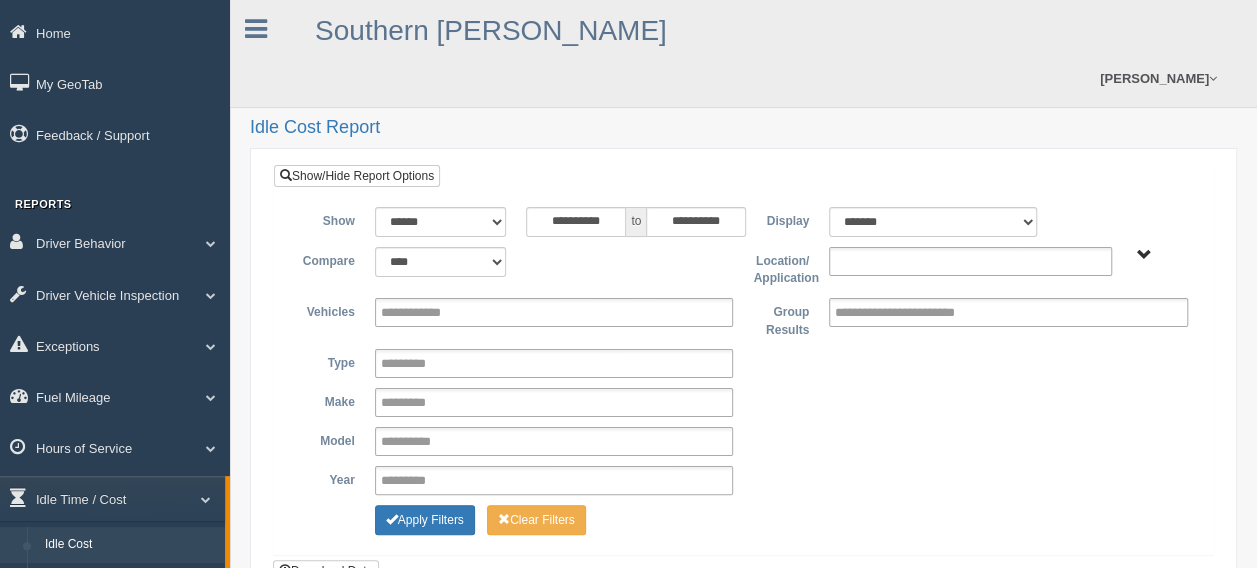 click at bounding box center (970, 261) 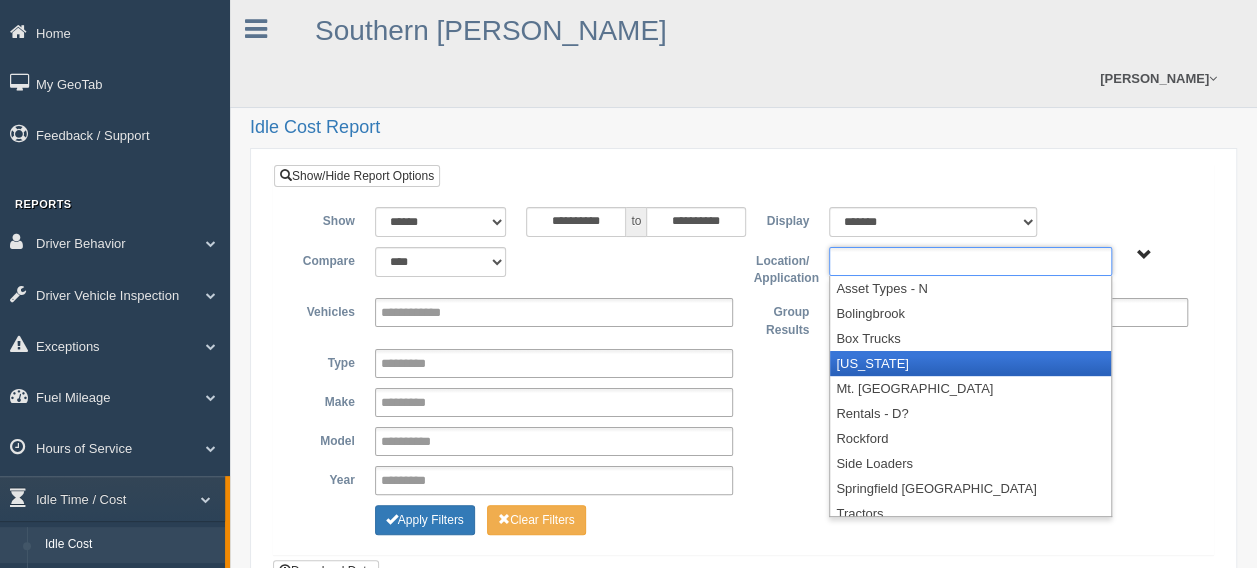 click on "[US_STATE]" at bounding box center (970, 363) 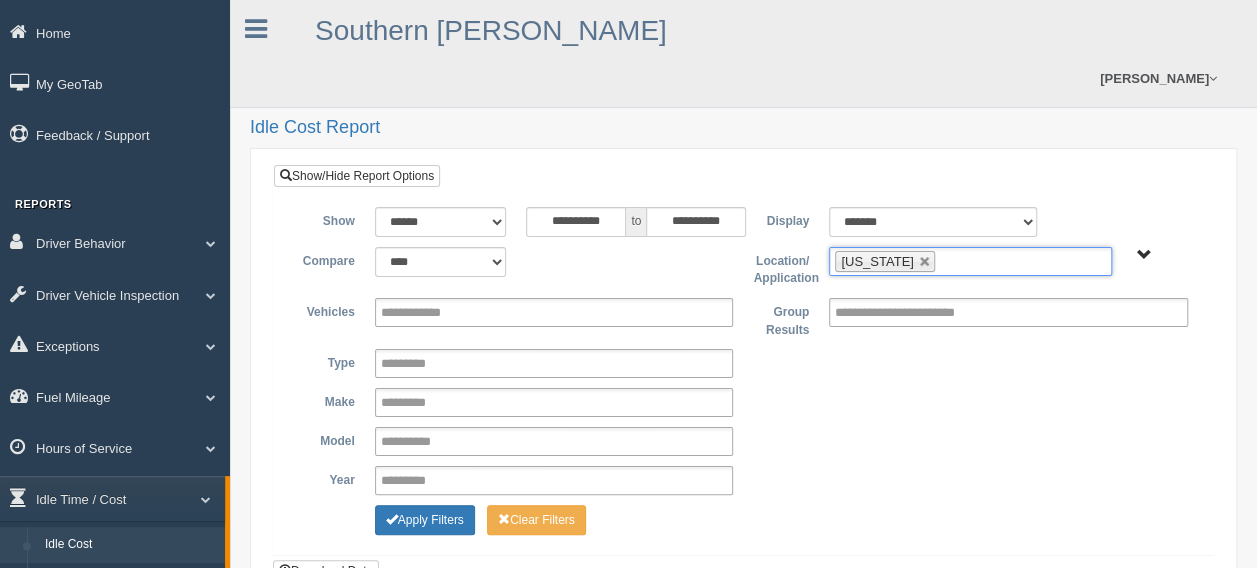 click at bounding box center (952, 261) 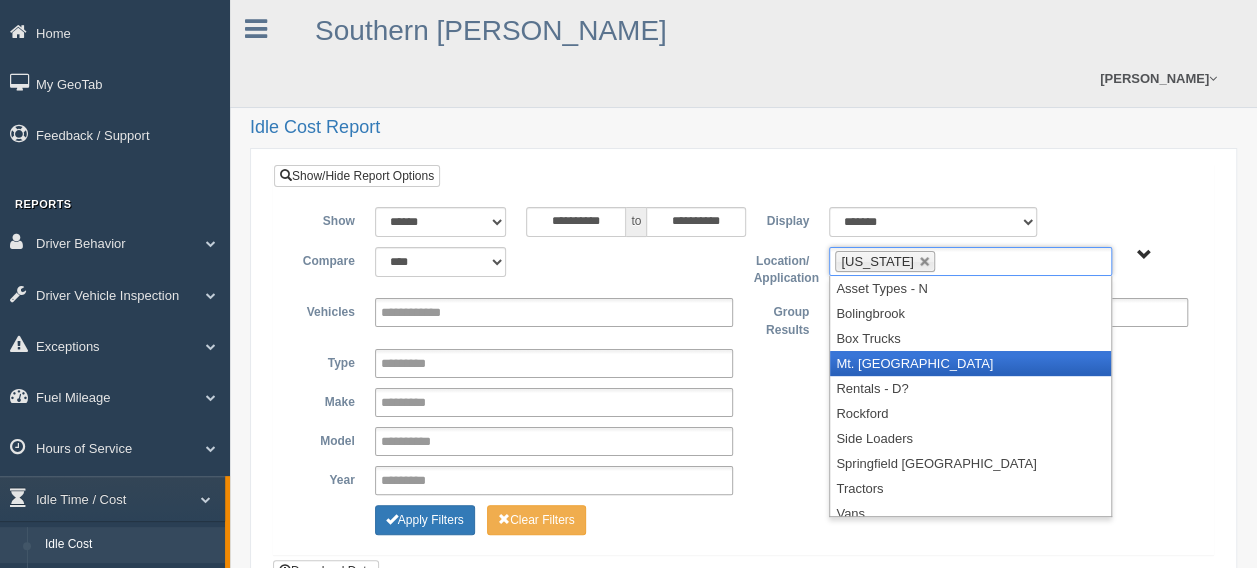 scroll, scrollTop: 10, scrollLeft: 0, axis: vertical 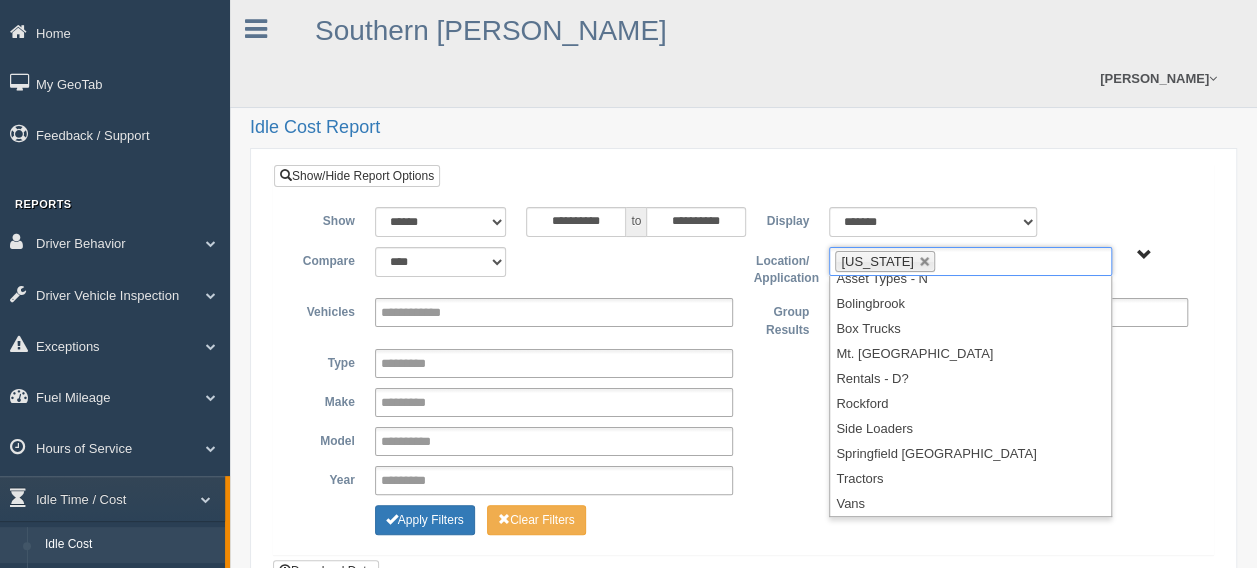 click on "**********" at bounding box center (743, 401) 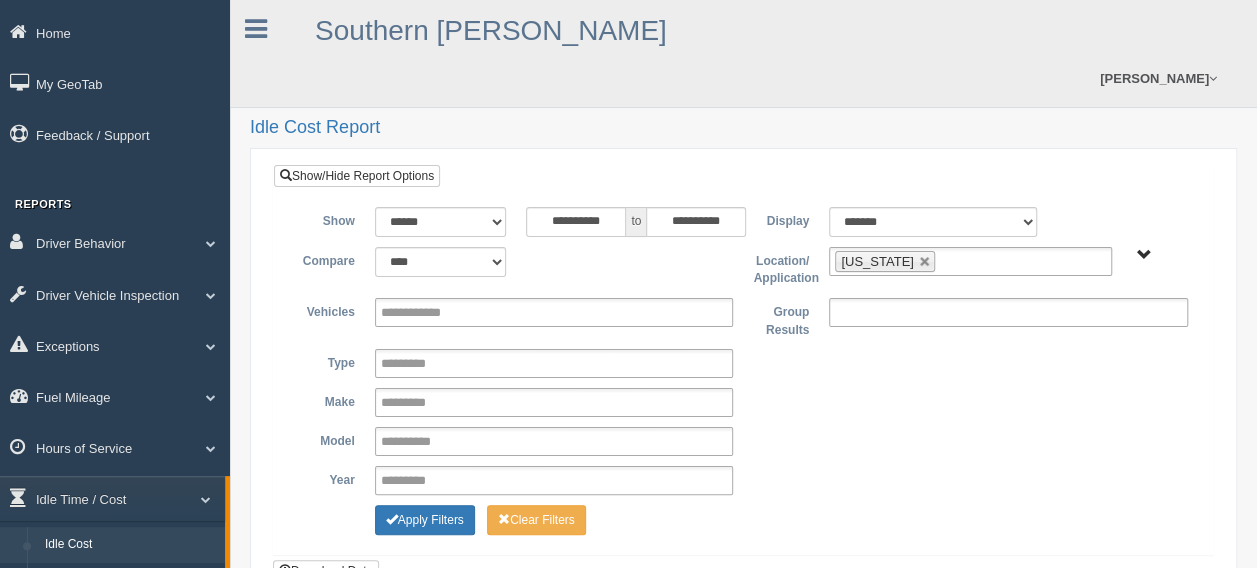click at bounding box center (922, 312) 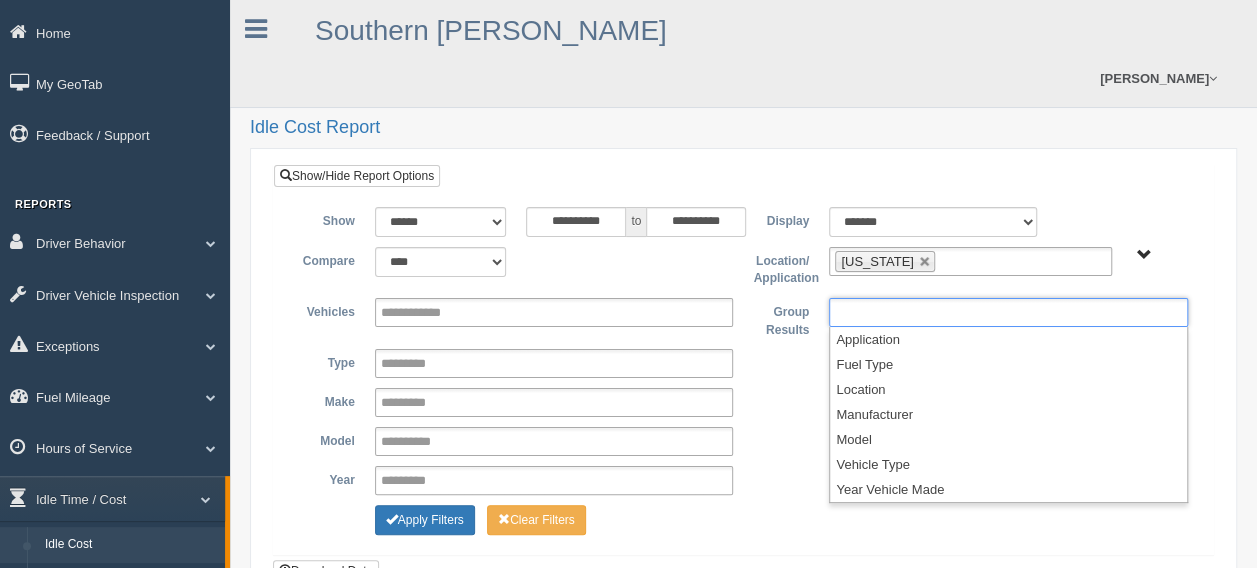 click on "**********" at bounding box center [743, 363] 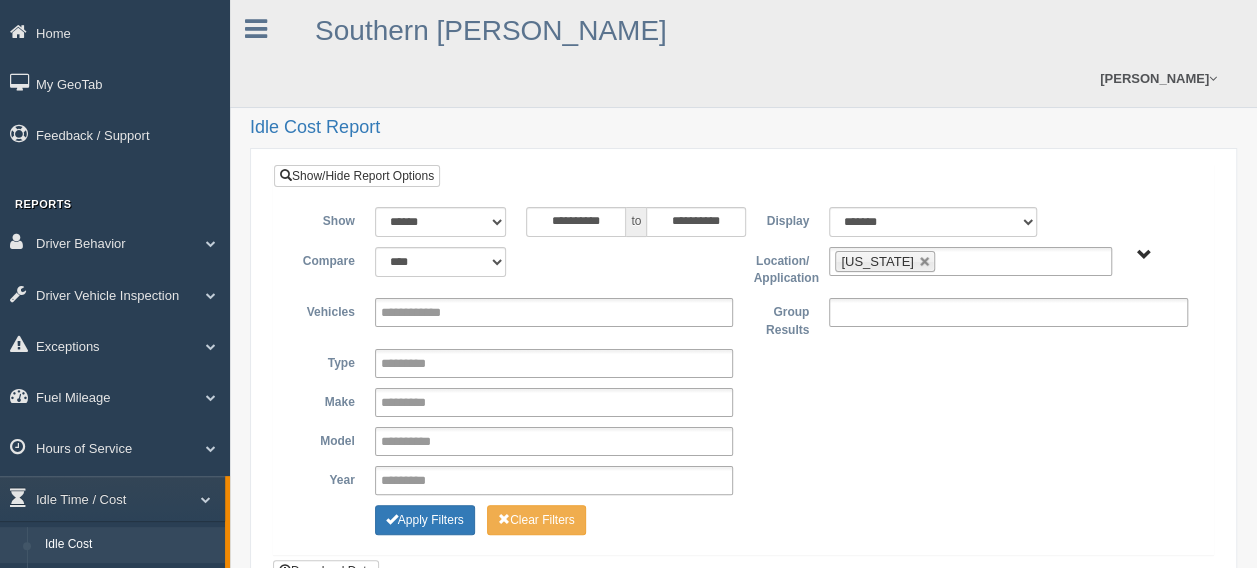 click at bounding box center [922, 312] 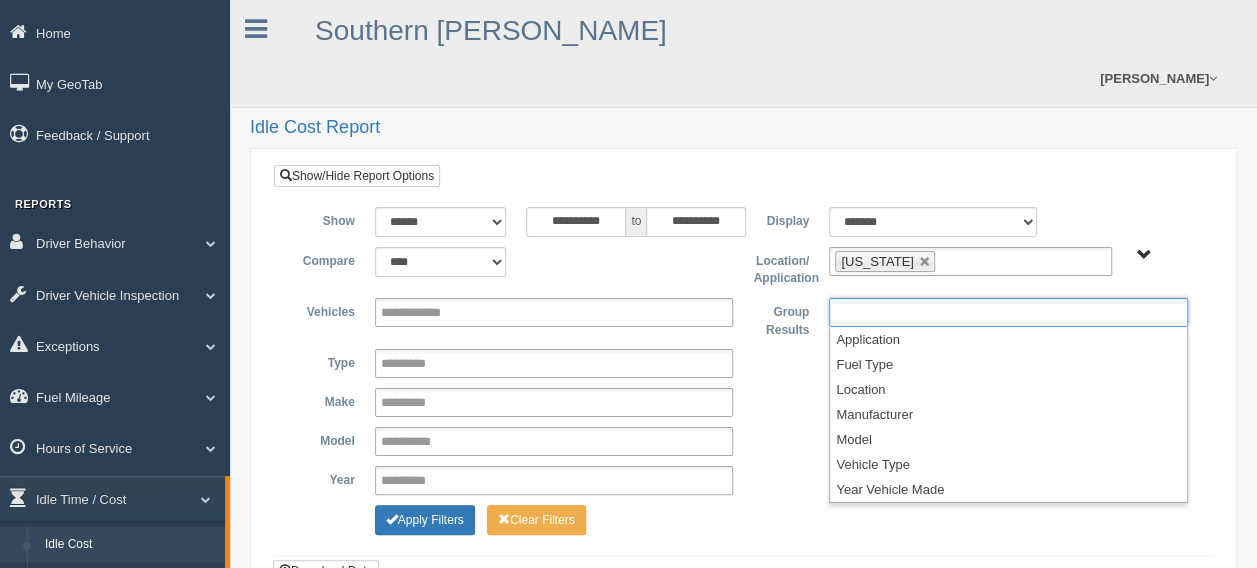 click on "**********" at bounding box center (743, 401) 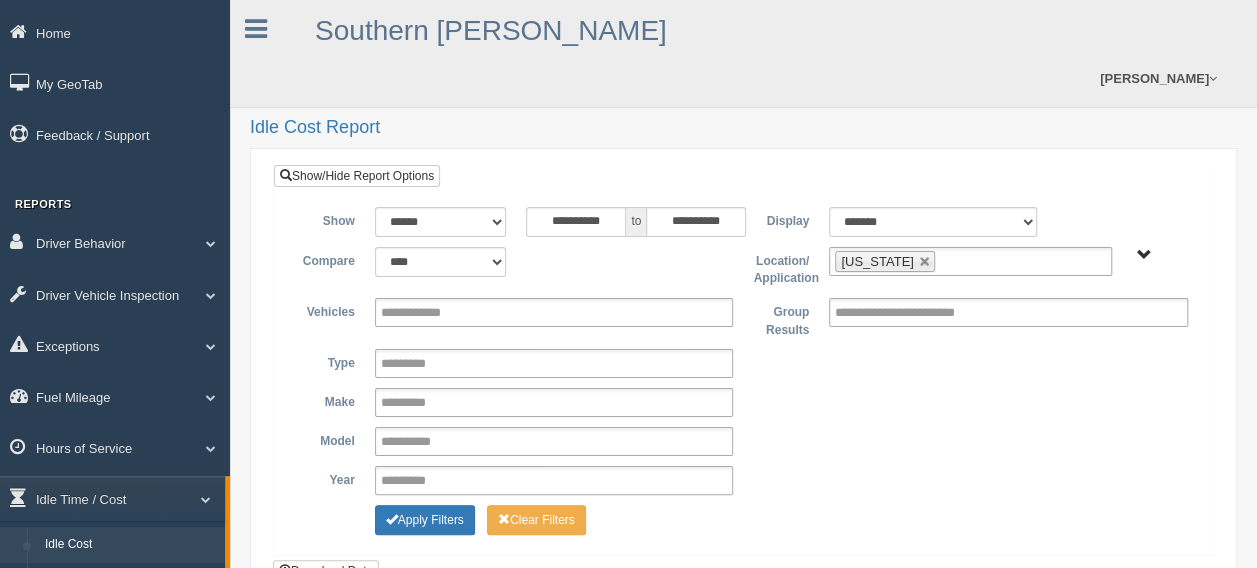 scroll, scrollTop: 100, scrollLeft: 0, axis: vertical 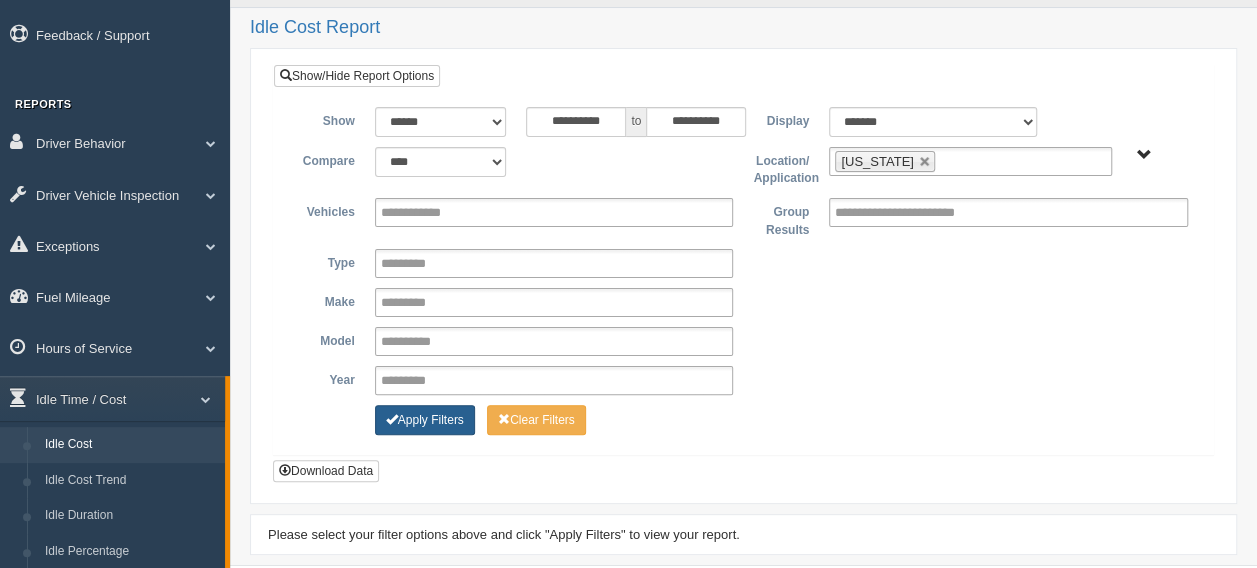 click on "Apply Filters" at bounding box center [425, 420] 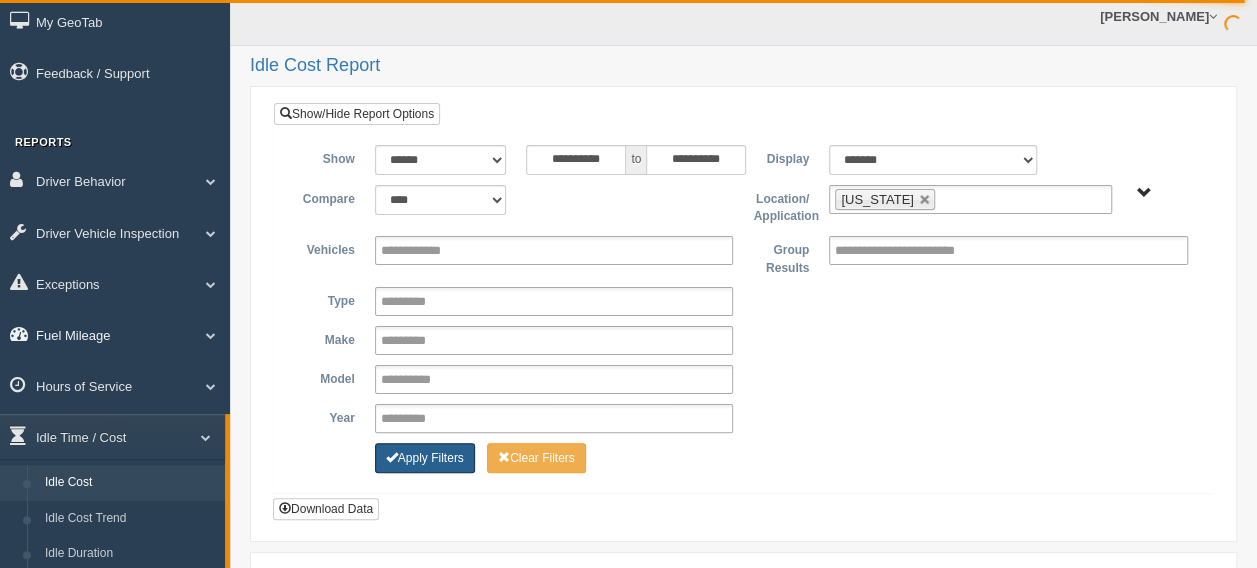 scroll, scrollTop: 0, scrollLeft: 0, axis: both 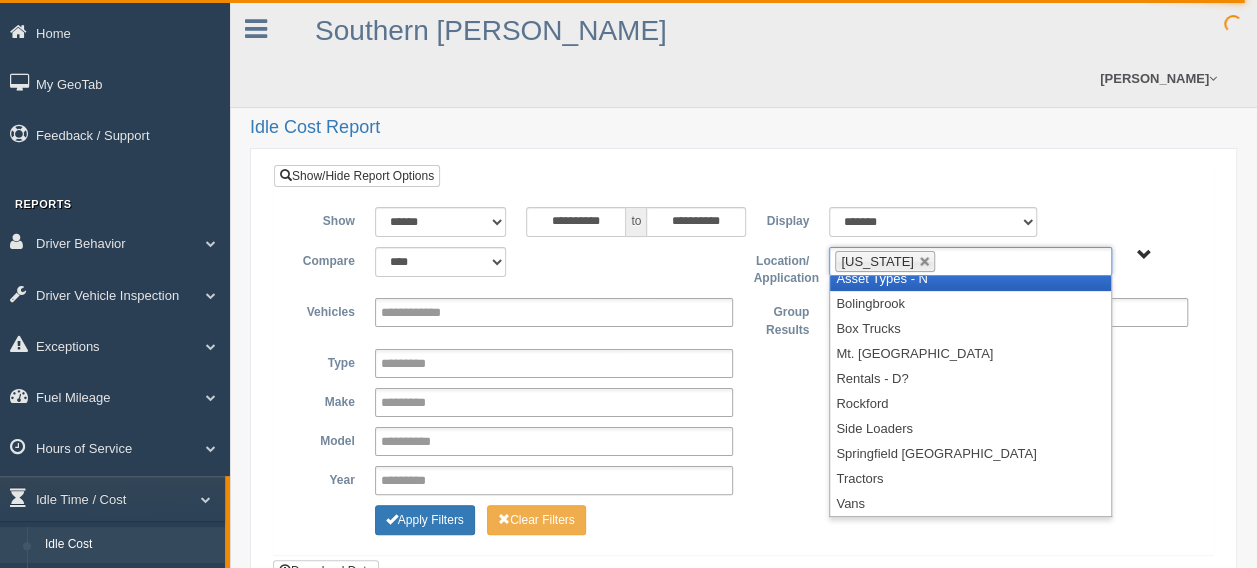 click on "[US_STATE]" at bounding box center [970, 261] 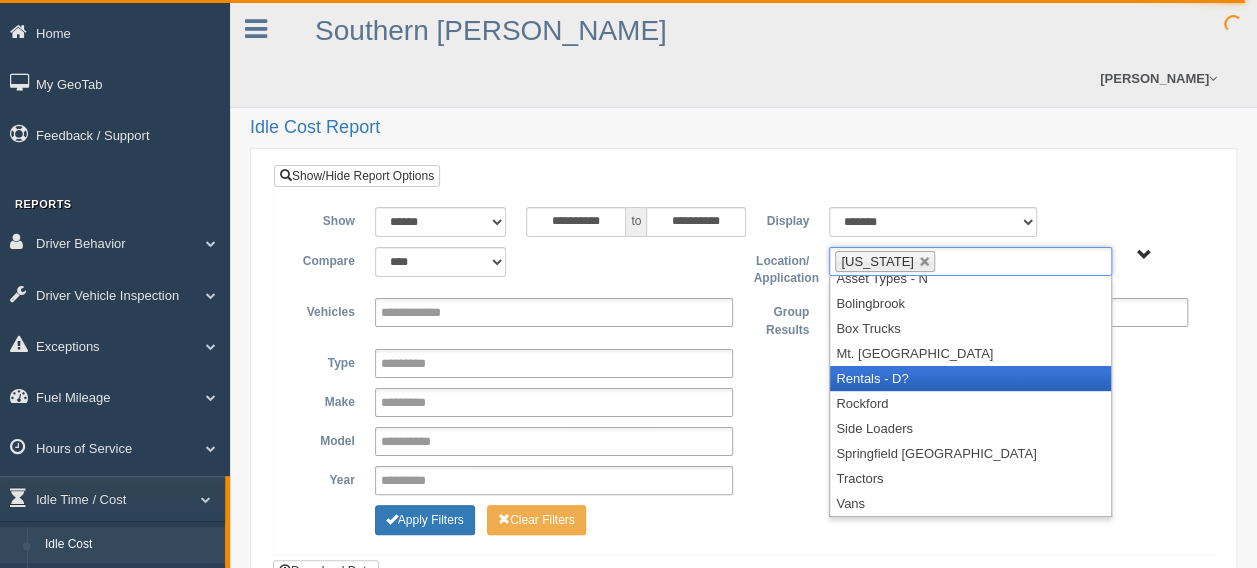 scroll, scrollTop: 0, scrollLeft: 0, axis: both 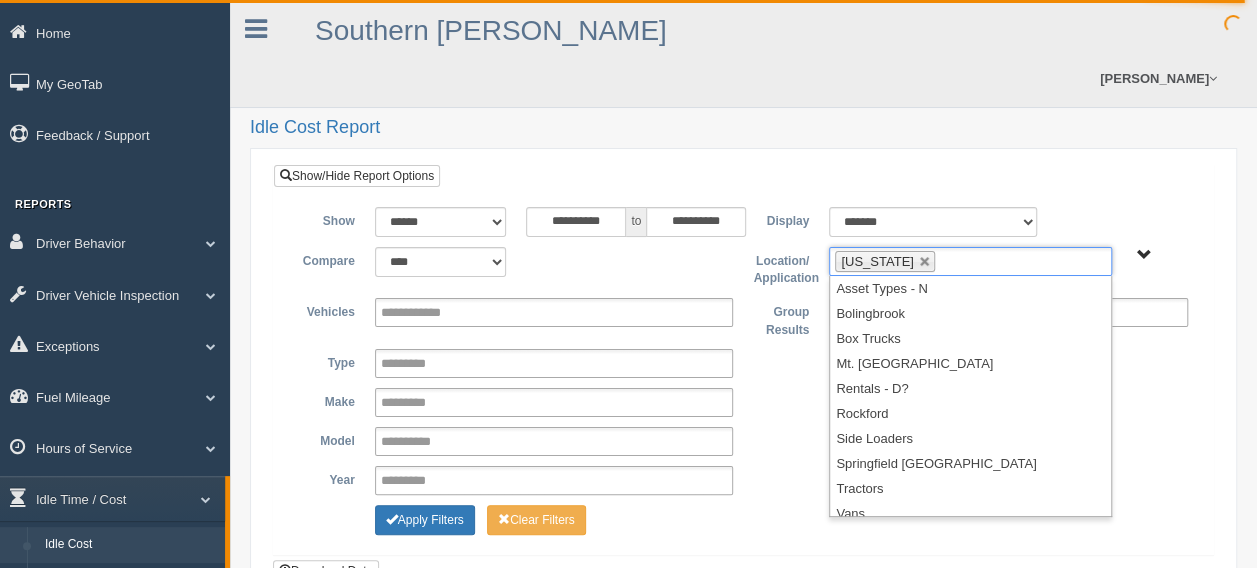 click on "[PERSON_NAME]
Feedback/Support
Log Off" at bounding box center (975, 78) 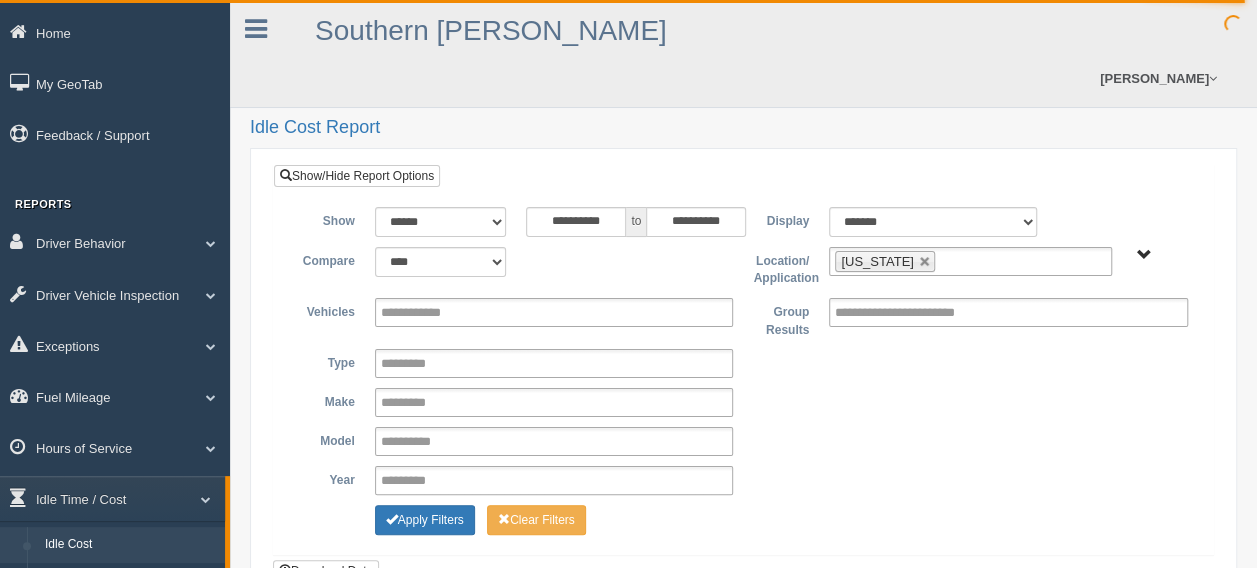 click on "[PERSON_NAME]
Feedback/Support
Log Off" at bounding box center [897, 78] 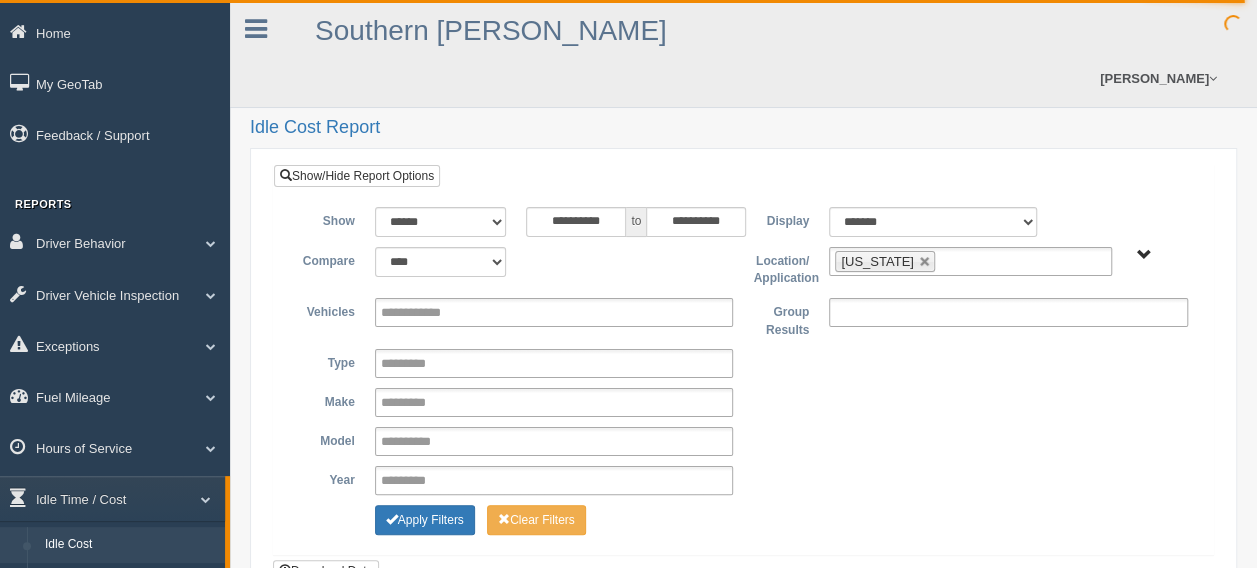 click at bounding box center (922, 312) 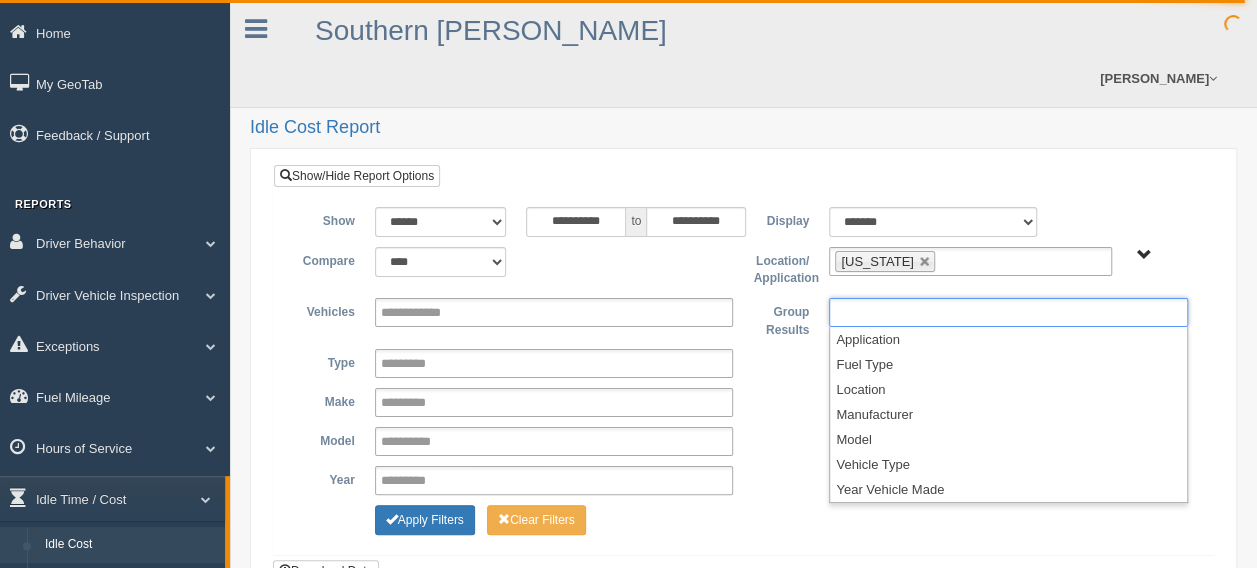 type on "**********" 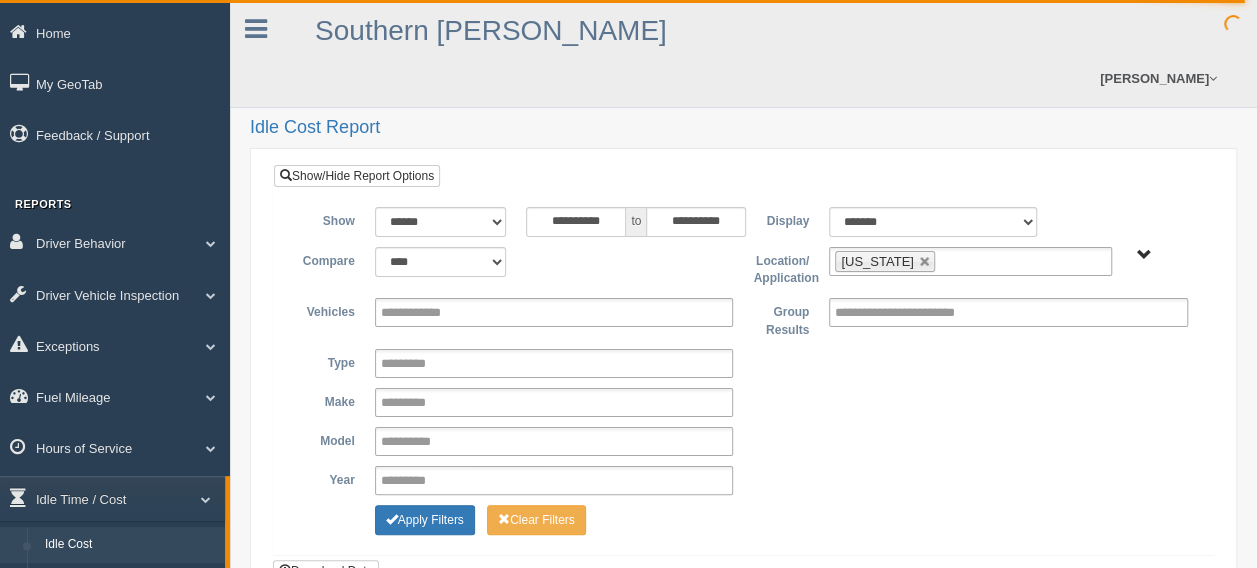 type 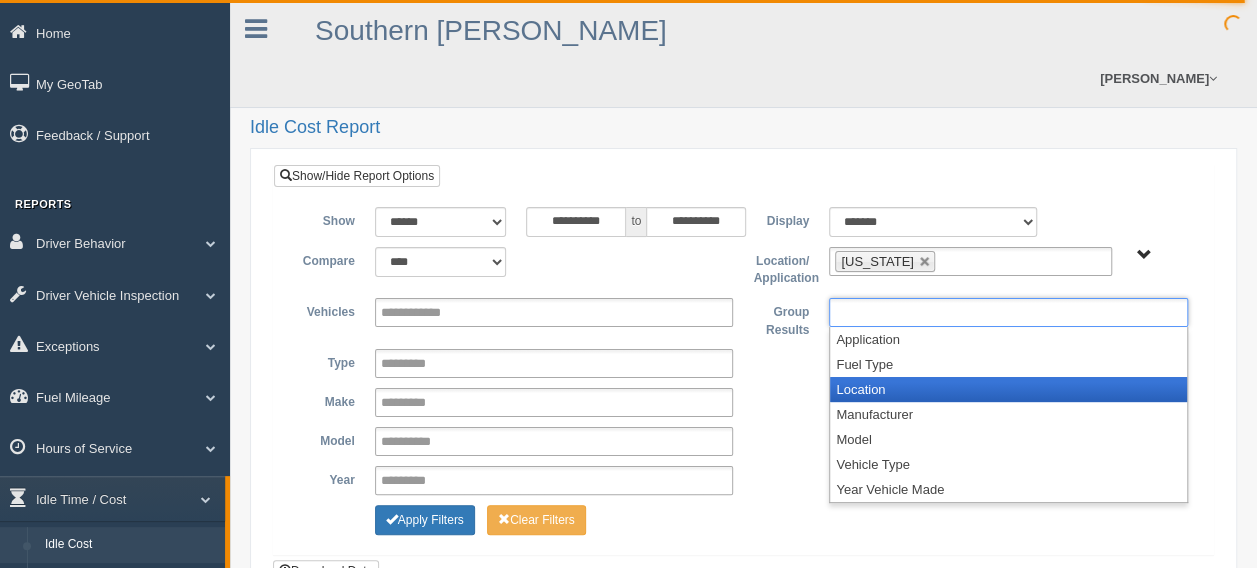 click on "Location" at bounding box center [1008, 389] 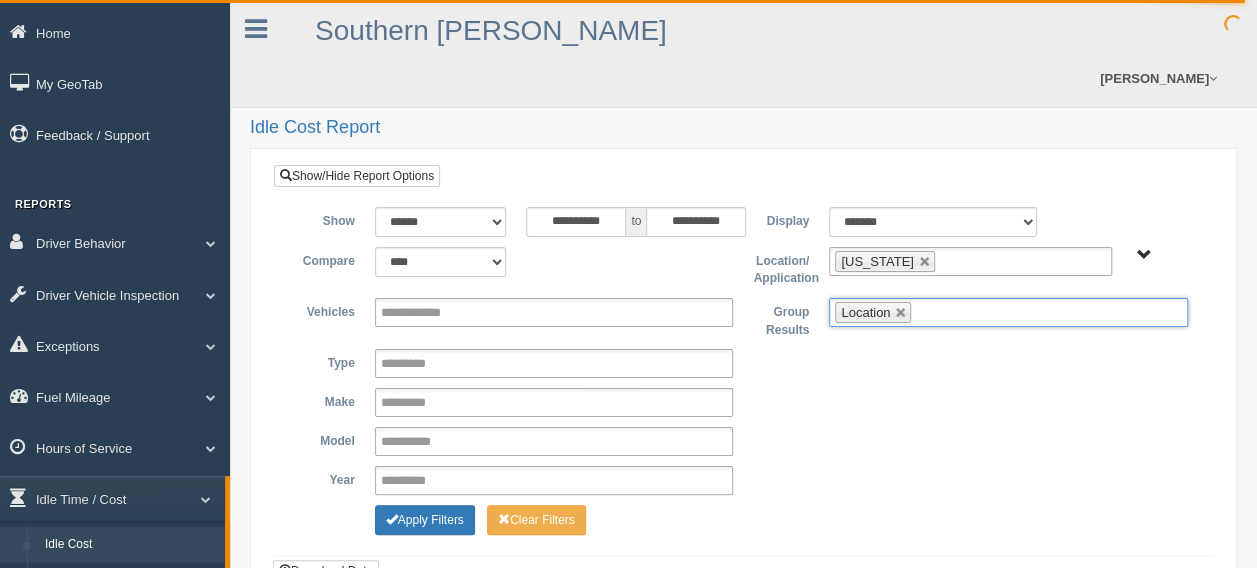 click at bounding box center [928, 312] 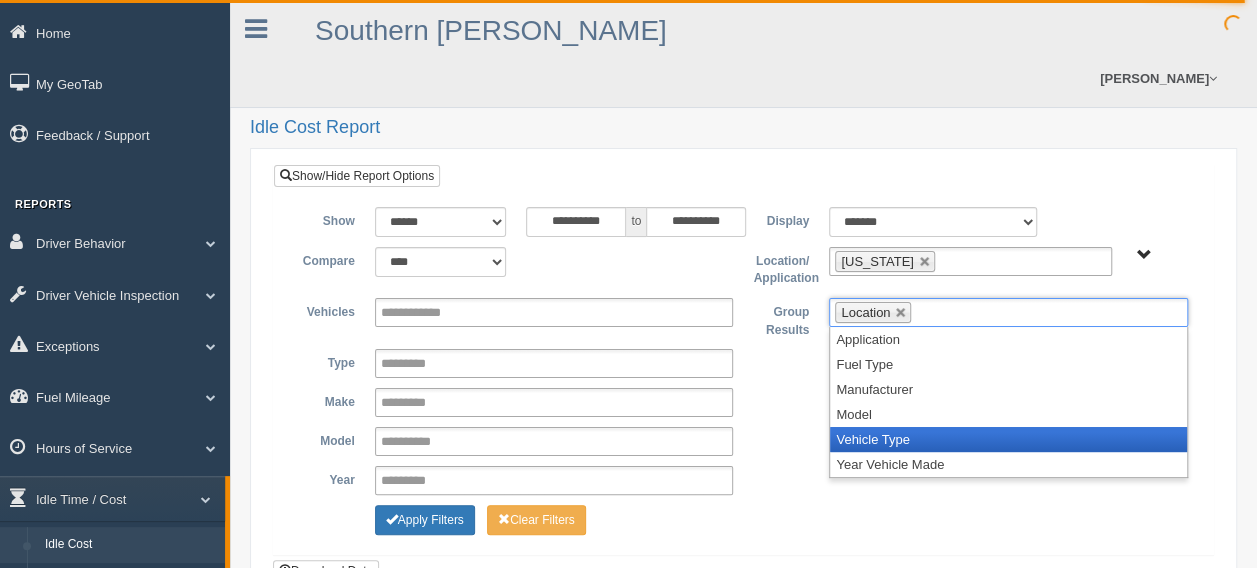 click on "Vehicle Type" at bounding box center [1008, 439] 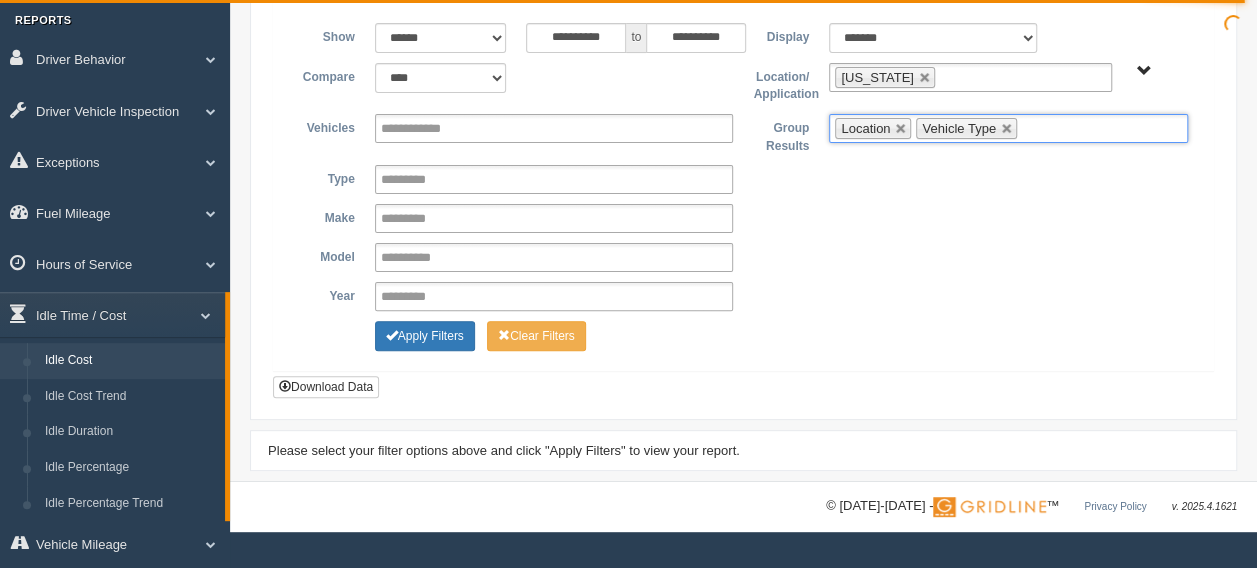 scroll, scrollTop: 78, scrollLeft: 0, axis: vertical 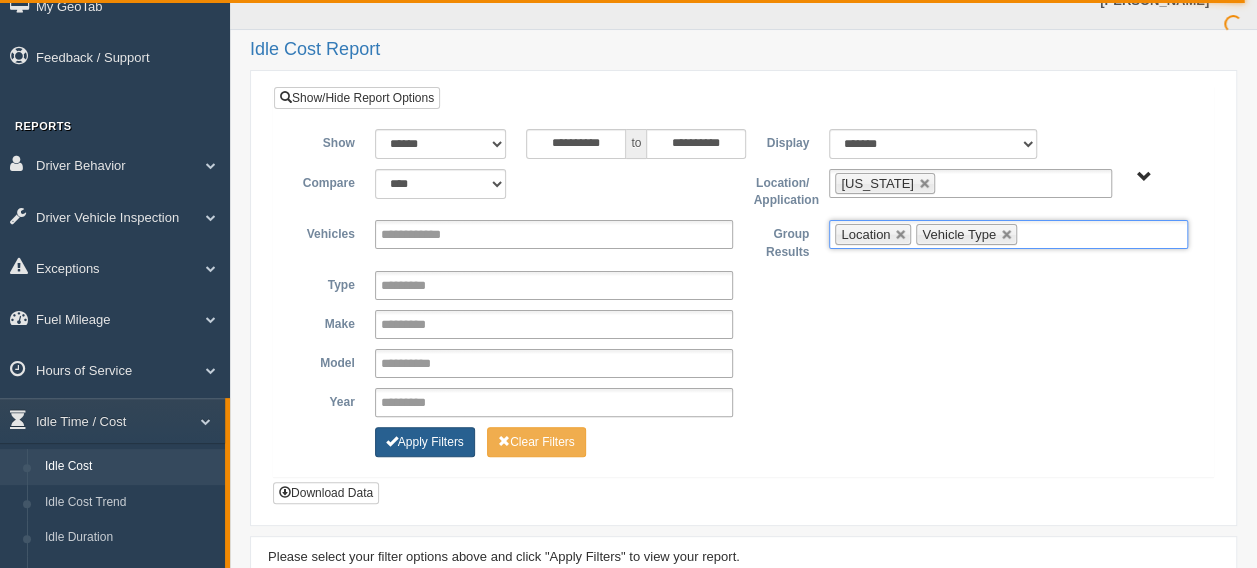 click on "Apply Filters" at bounding box center (425, 442) 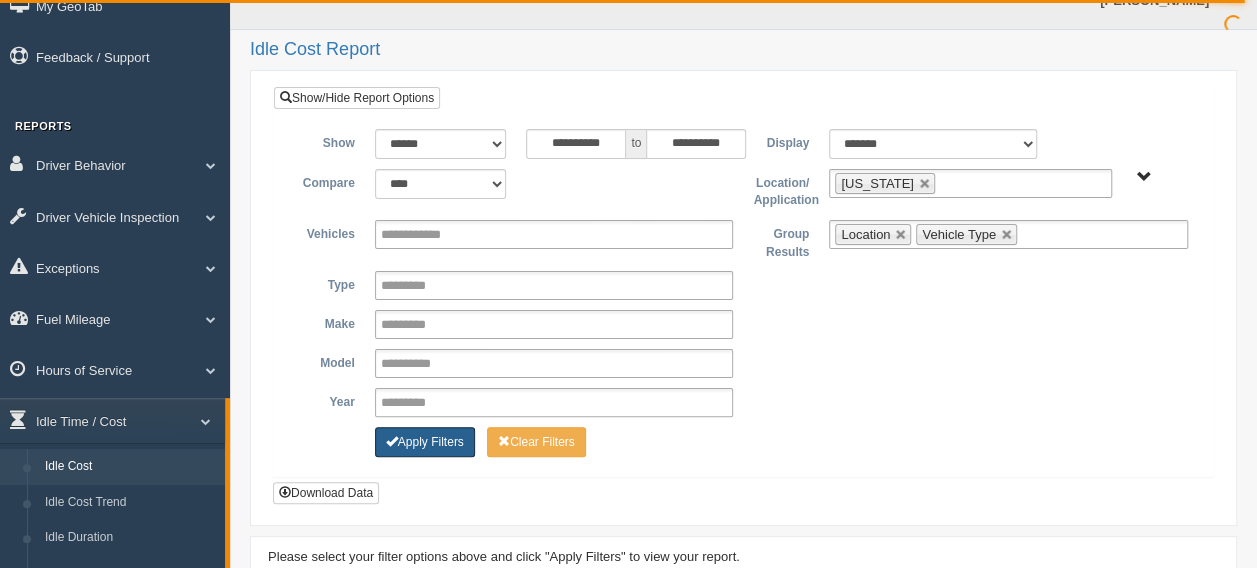 scroll, scrollTop: 0, scrollLeft: 0, axis: both 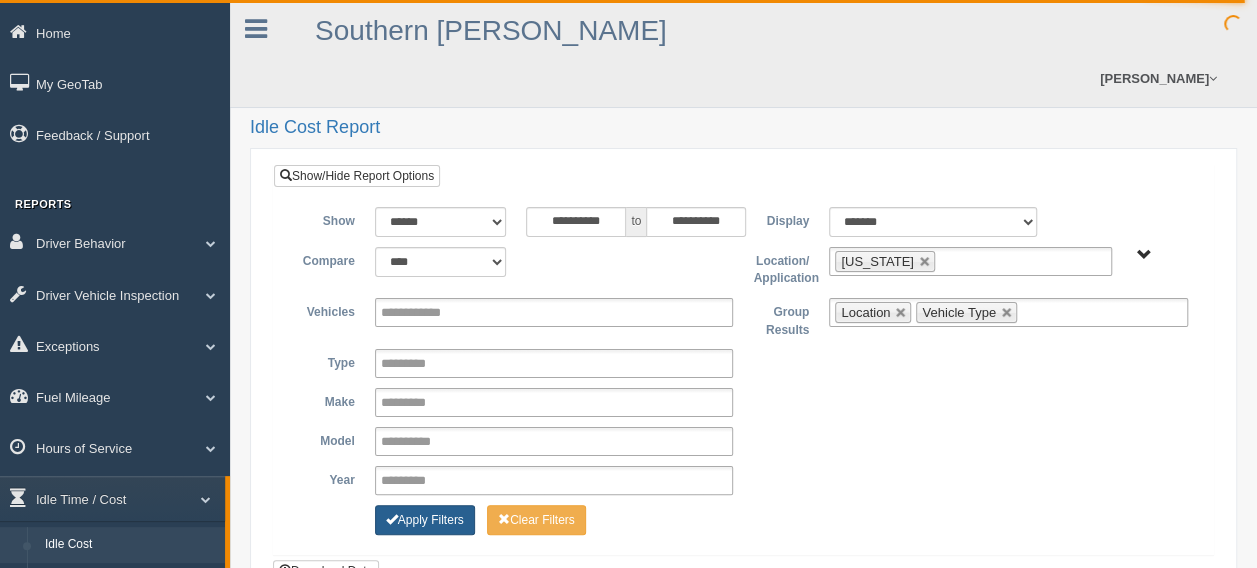 click on "Apply Filters" at bounding box center (425, 520) 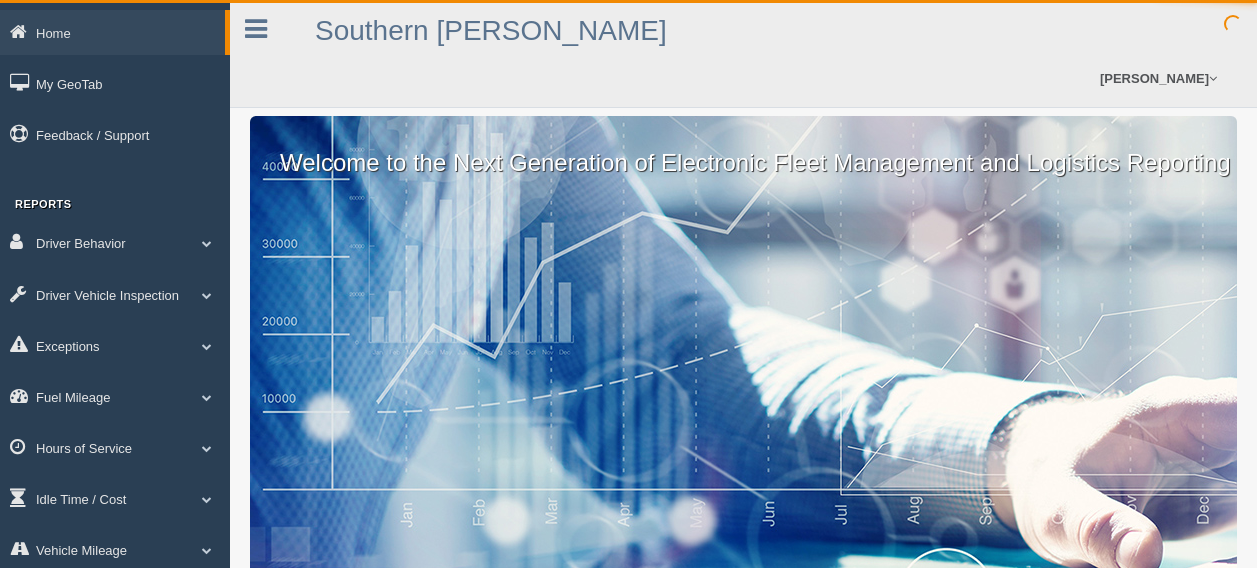 scroll, scrollTop: 0, scrollLeft: 0, axis: both 